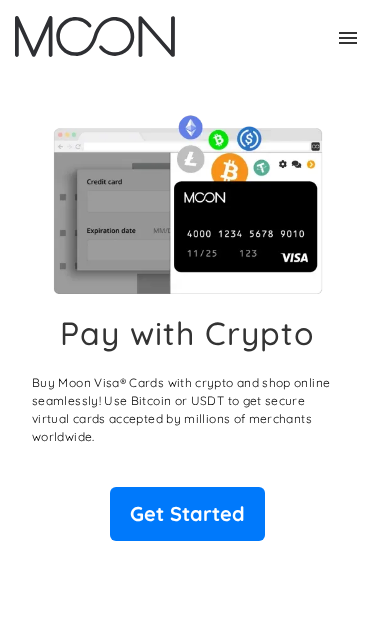 scroll, scrollTop: 0, scrollLeft: 0, axis: both 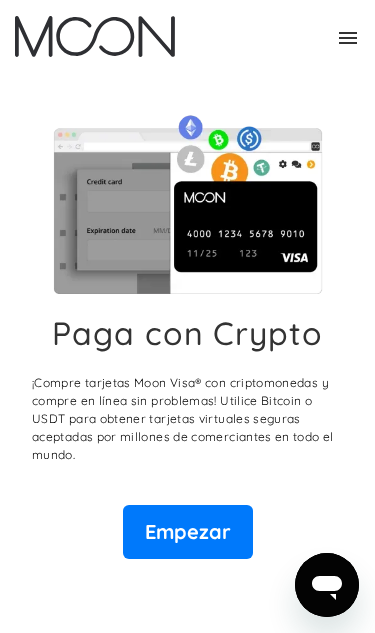 click on "Empezar" at bounding box center (188, 532) 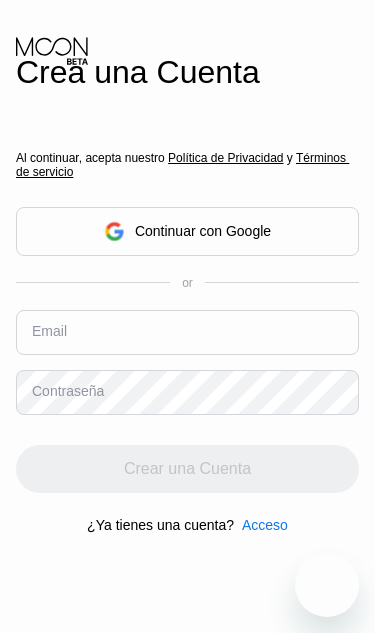 scroll, scrollTop: 0, scrollLeft: 0, axis: both 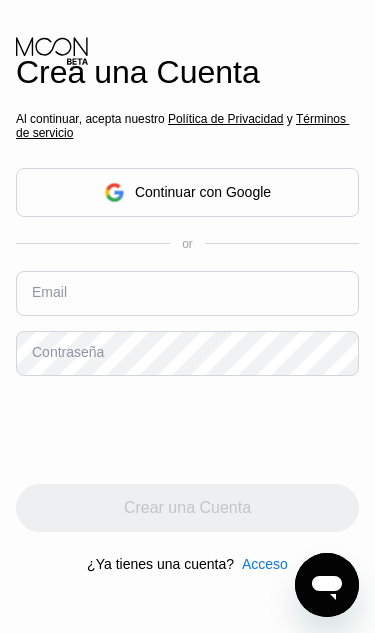 click on "Continuar con Google" at bounding box center (203, 192) 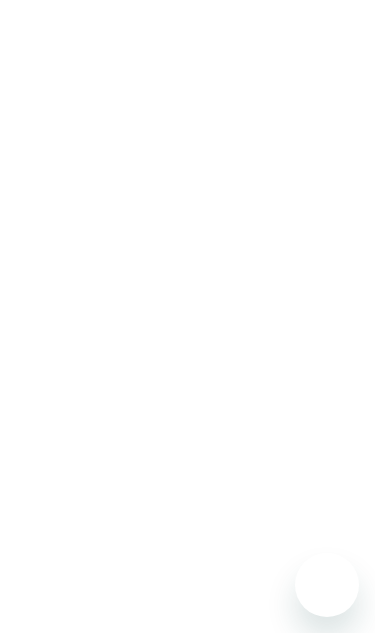 scroll, scrollTop: 0, scrollLeft: 0, axis: both 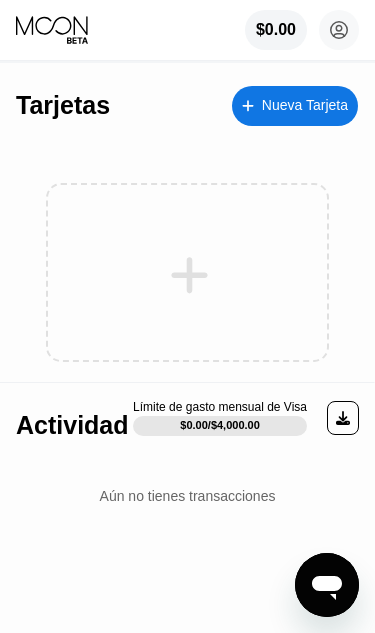 click 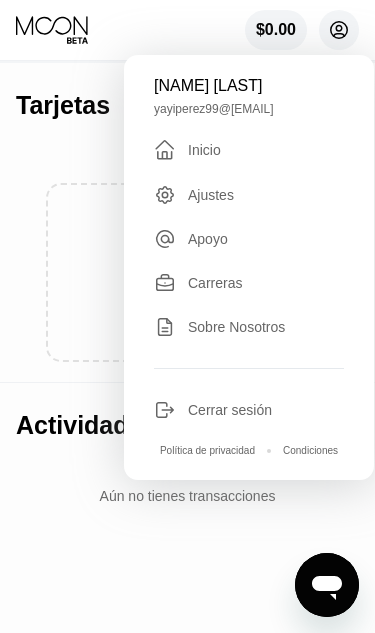 click on "Tarjetas    Nueva Tarjeta Actividad Límite de gasto mensual de Visa $0.00 / $4,000.00 Aún no tienes transacciones" at bounding box center (187, 348) 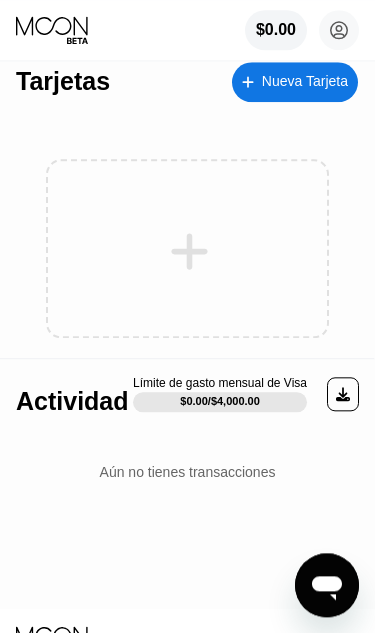 scroll, scrollTop: 0, scrollLeft: 0, axis: both 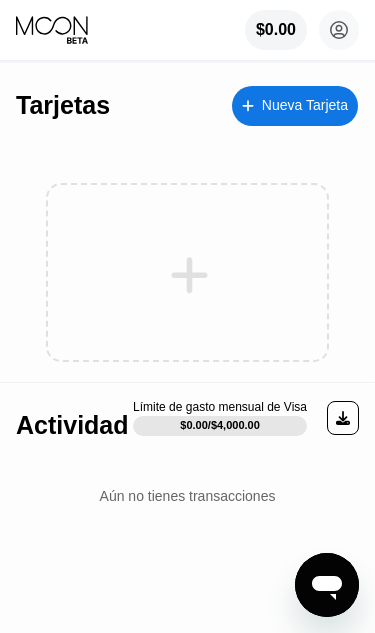 click at bounding box center [258, 105] 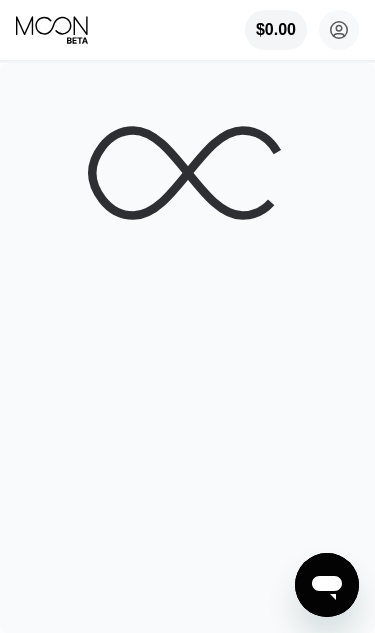 click 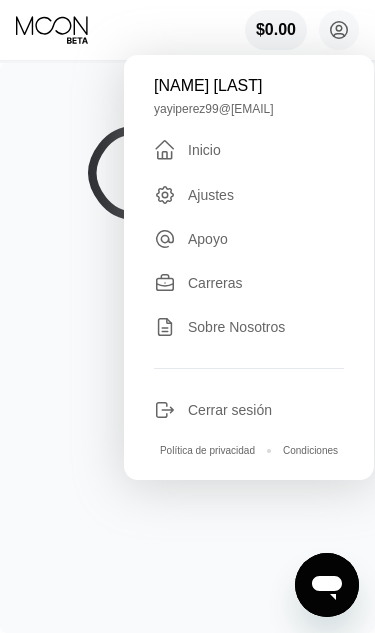 click at bounding box center [187, 348] 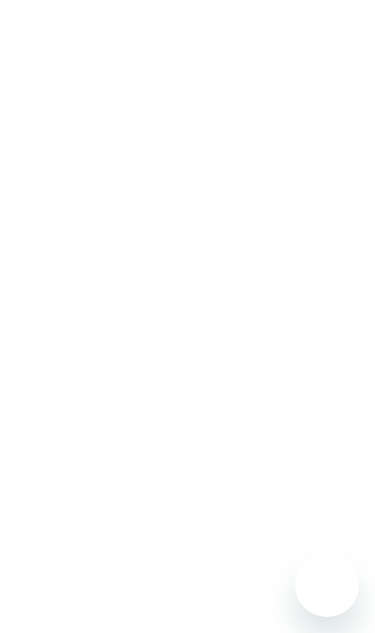 scroll, scrollTop: 0, scrollLeft: 0, axis: both 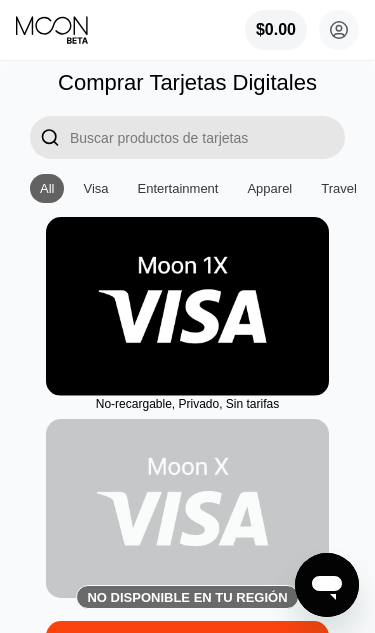 click on "Visa" at bounding box center [95, 188] 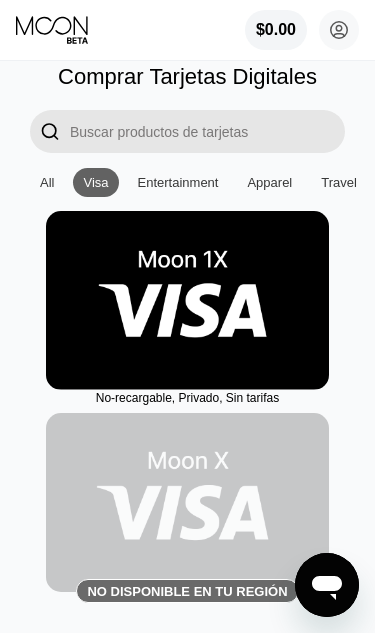 scroll, scrollTop: 4, scrollLeft: 0, axis: vertical 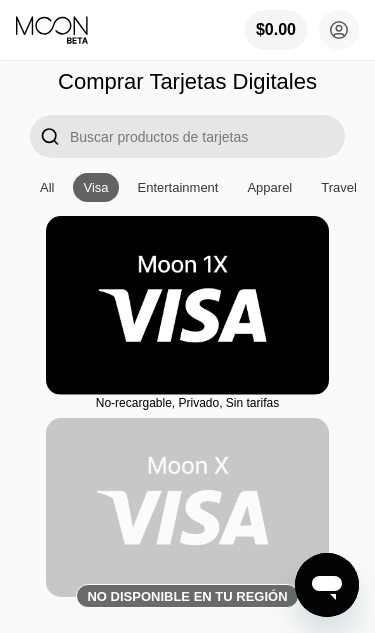 click on "Comprar Tarjetas Digitales  All Visa Entertainment Apparel Travel Gaming Food No-recargable, Privado, Sin tarifas No disponible en tu región" at bounding box center (187, 364) 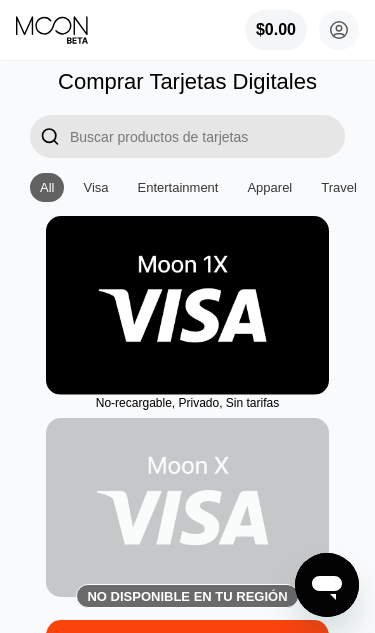 click on "All" at bounding box center (47, 187) 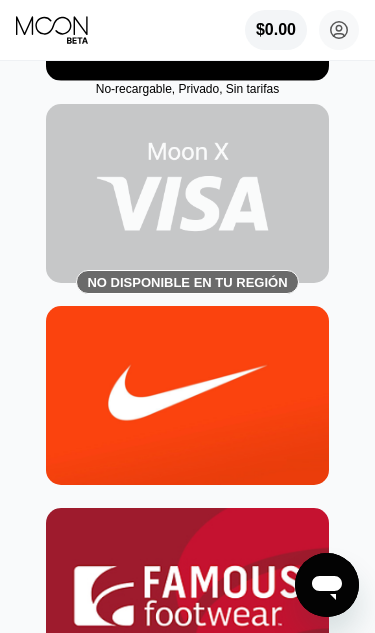 scroll, scrollTop: 315, scrollLeft: 0, axis: vertical 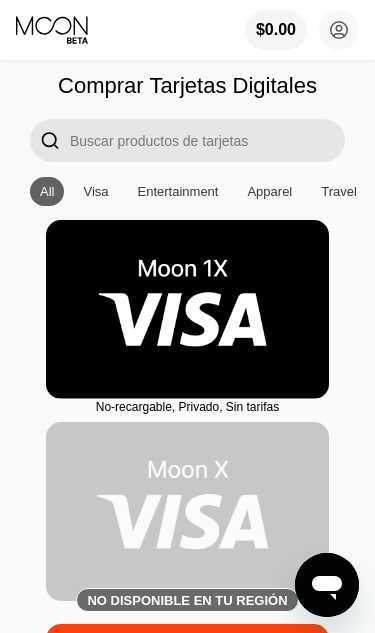 click at bounding box center (187, 309) 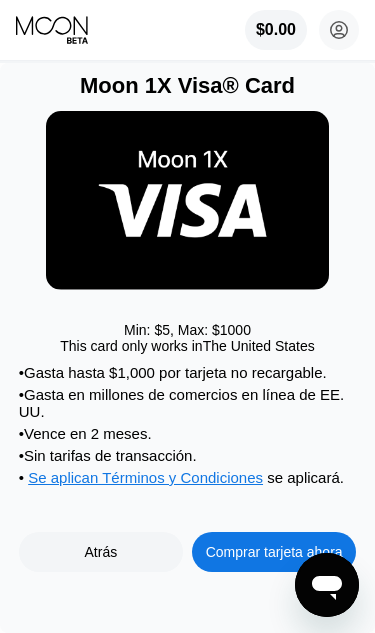 click on "Comprar tarjeta ahora" at bounding box center (274, 552) 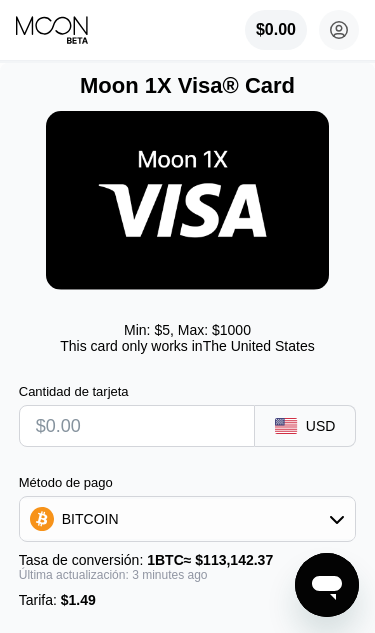 scroll, scrollTop: 100, scrollLeft: 0, axis: vertical 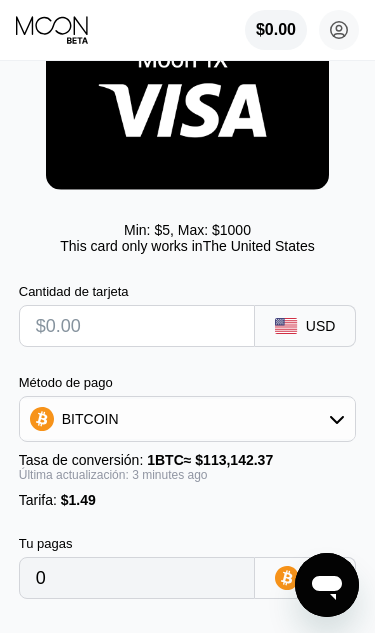 click 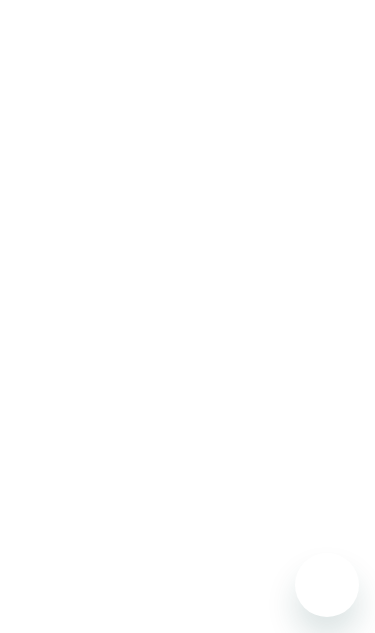 scroll, scrollTop: 0, scrollLeft: 0, axis: both 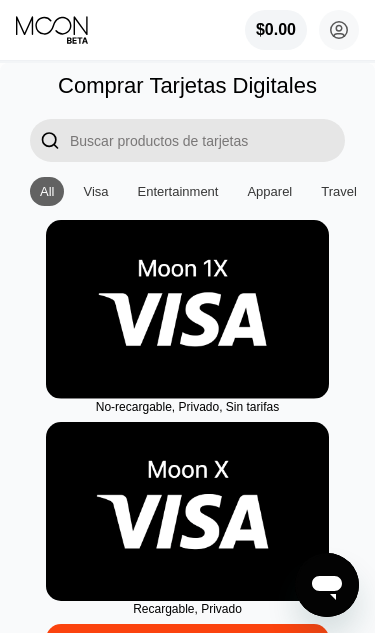 click at bounding box center [187, 511] 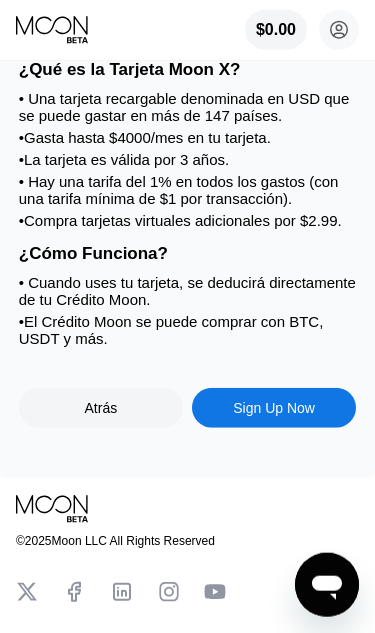 scroll, scrollTop: 253, scrollLeft: 0, axis: vertical 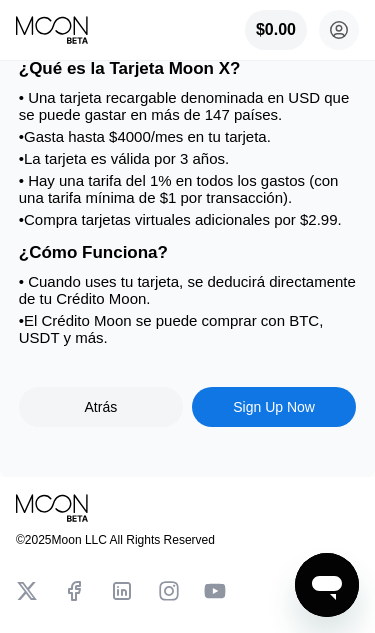 click on "Sign Up Now" at bounding box center (274, 407) 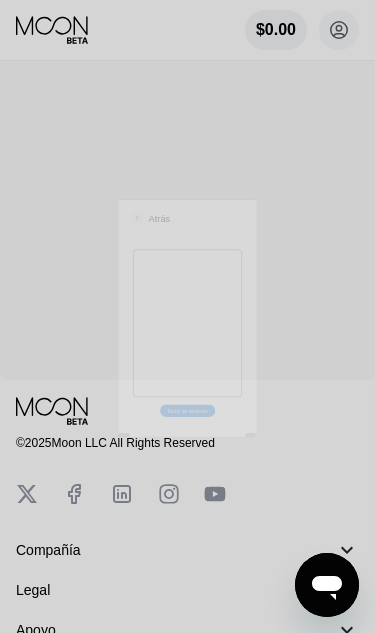 scroll, scrollTop: 0, scrollLeft: 0, axis: both 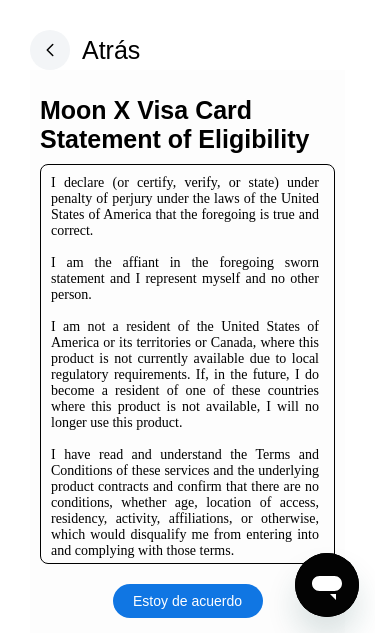 click on "Estoy de acuerdo" at bounding box center (187, 601) 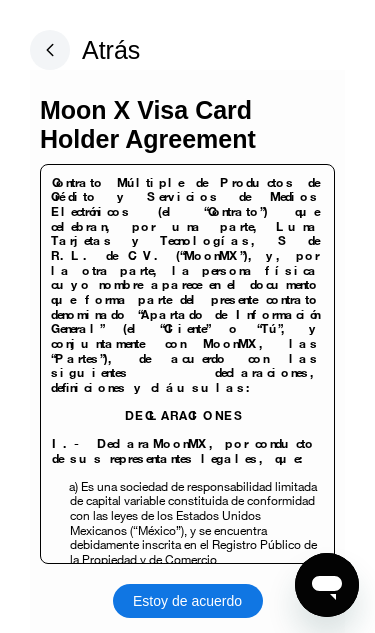 click on "Estoy de acuerdo" at bounding box center [187, 601] 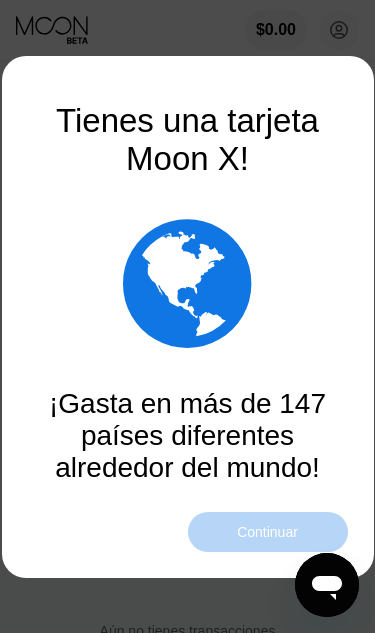 click on "Continuar" at bounding box center (267, 532) 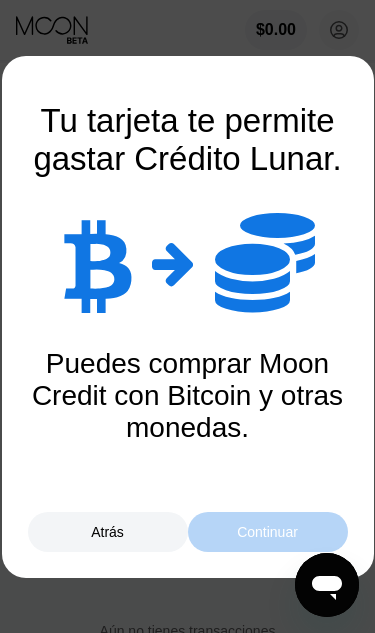 click on "Continuar" at bounding box center (268, 532) 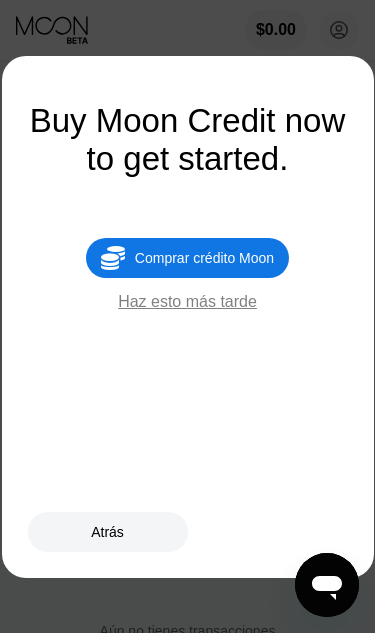 click on "Haz esto más tarde" at bounding box center (187, 302) 